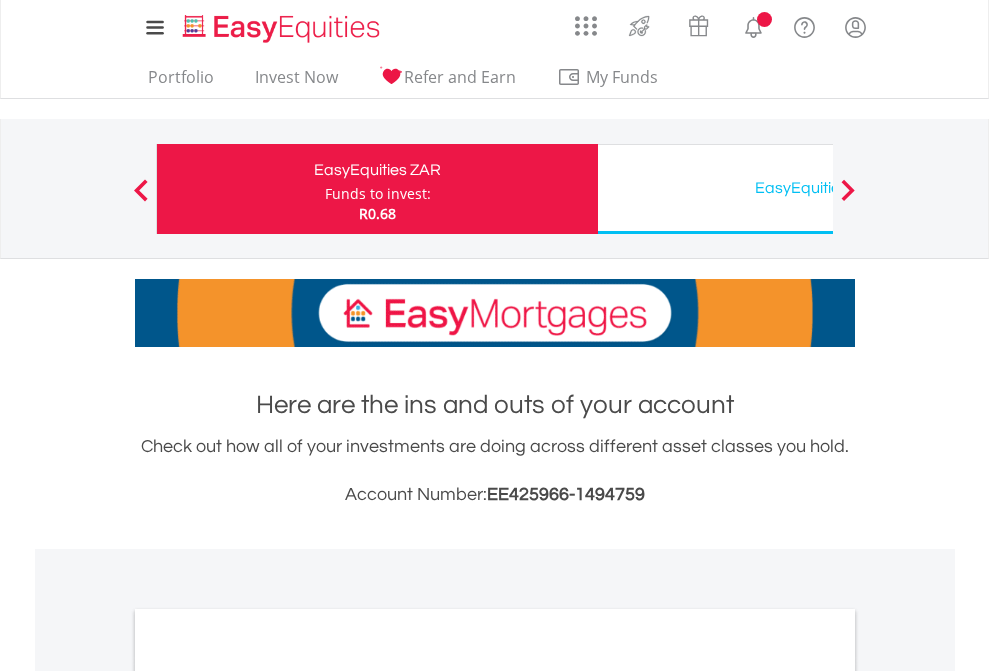 scroll, scrollTop: 0, scrollLeft: 0, axis: both 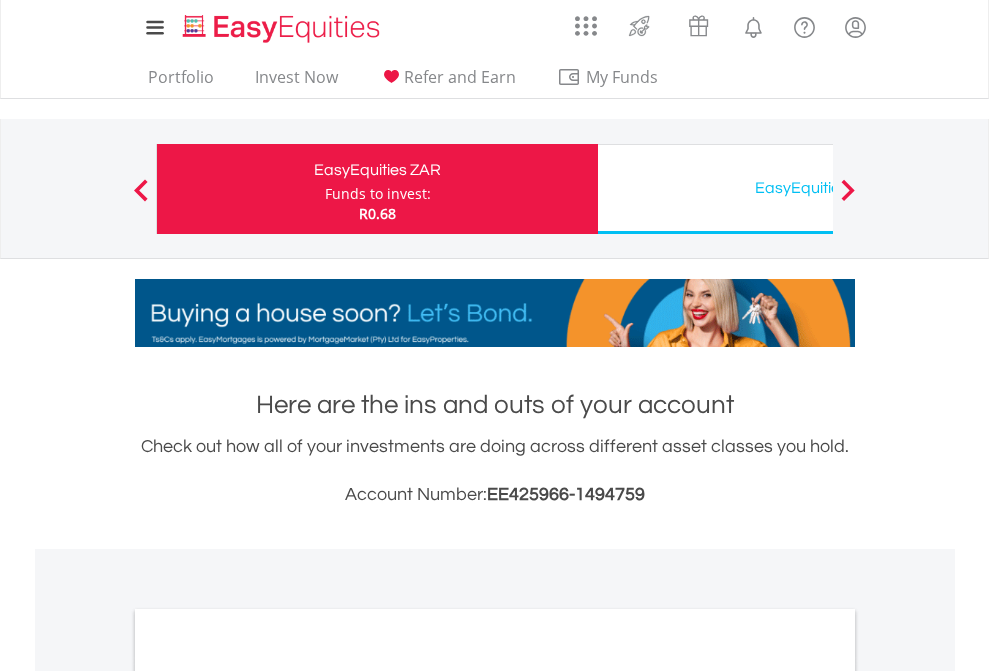 click on "Funds to invest:" at bounding box center [378, 194] 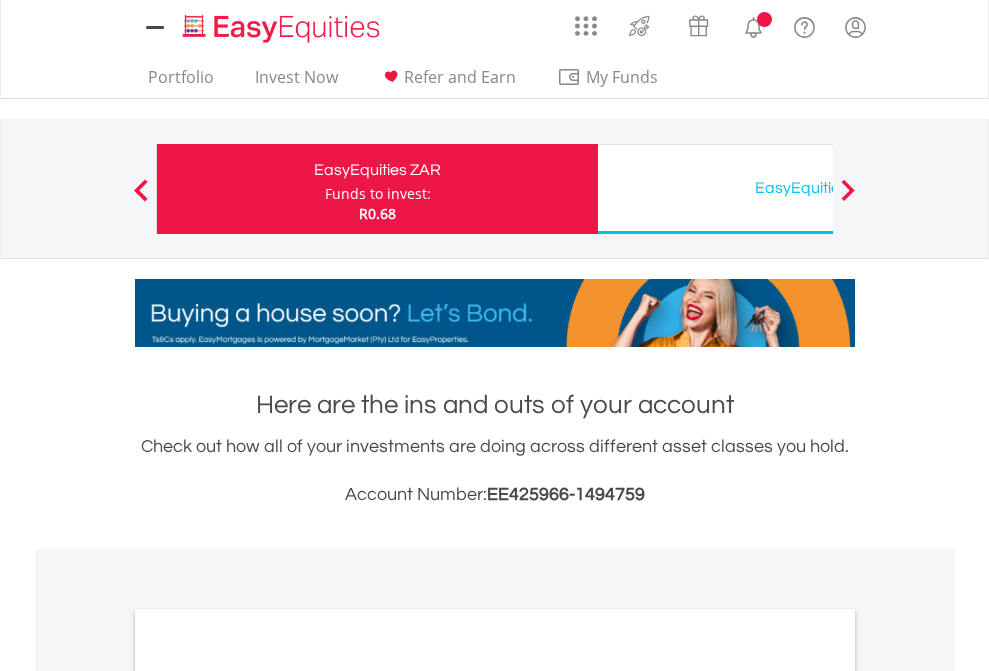 scroll, scrollTop: 0, scrollLeft: 0, axis: both 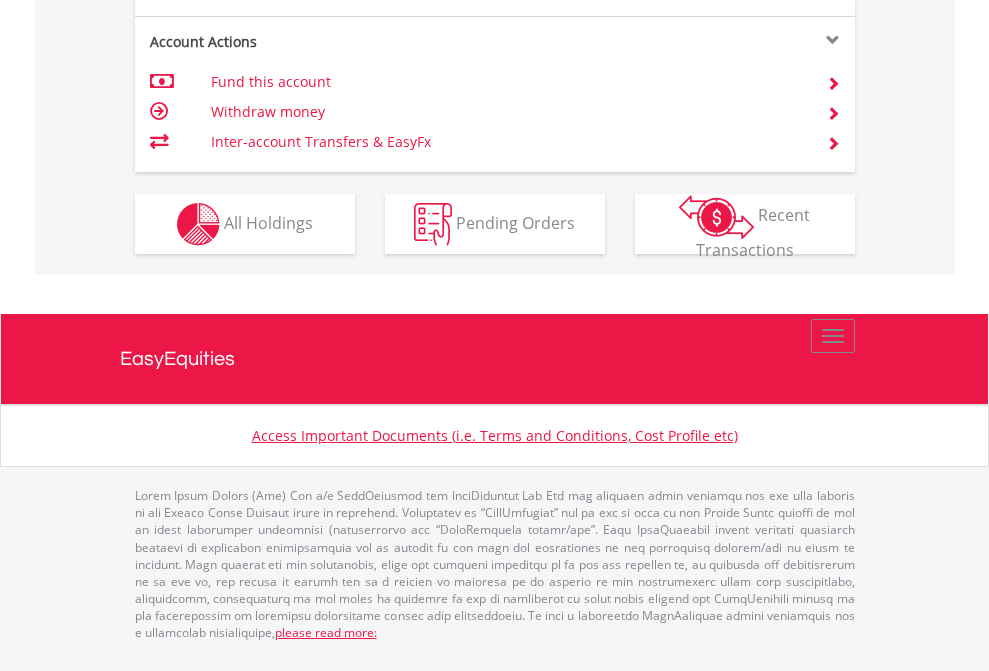 click on "Investment types" at bounding box center [706, -337] 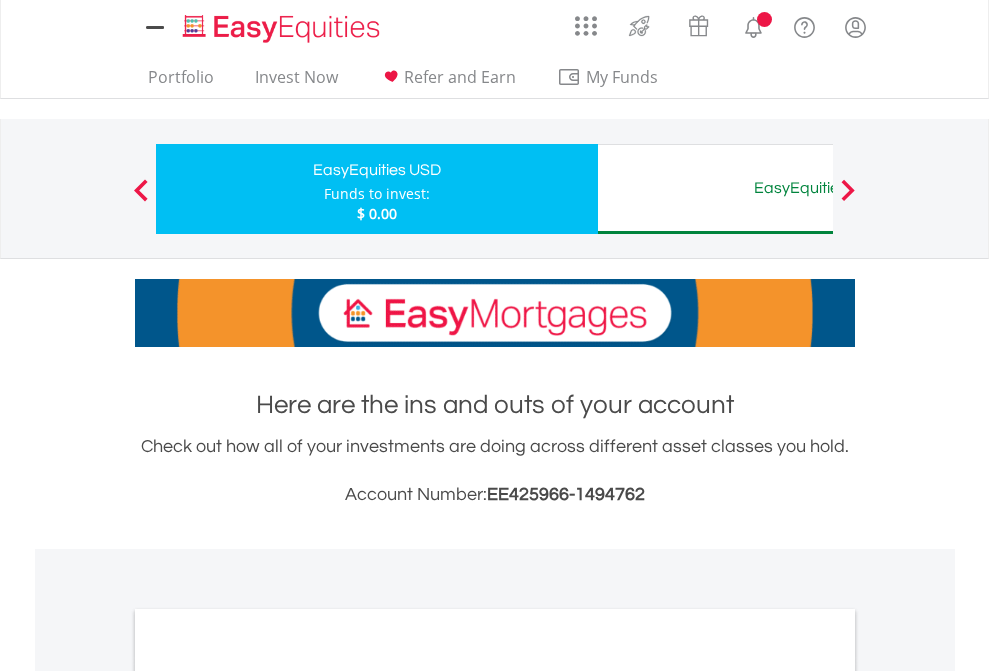 scroll, scrollTop: 0, scrollLeft: 0, axis: both 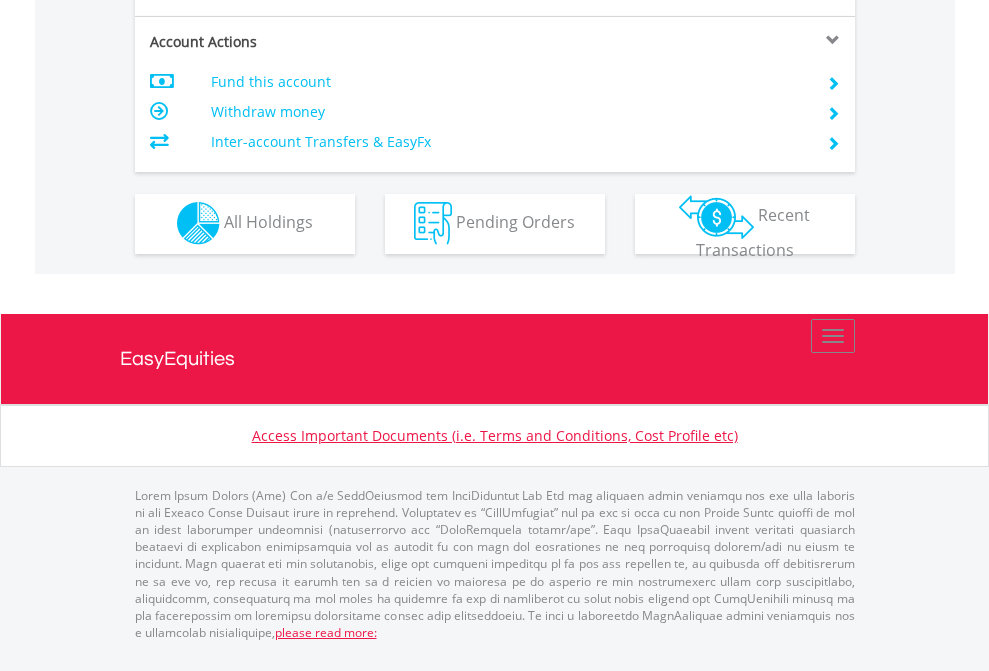 click on "Investment types" at bounding box center (706, -353) 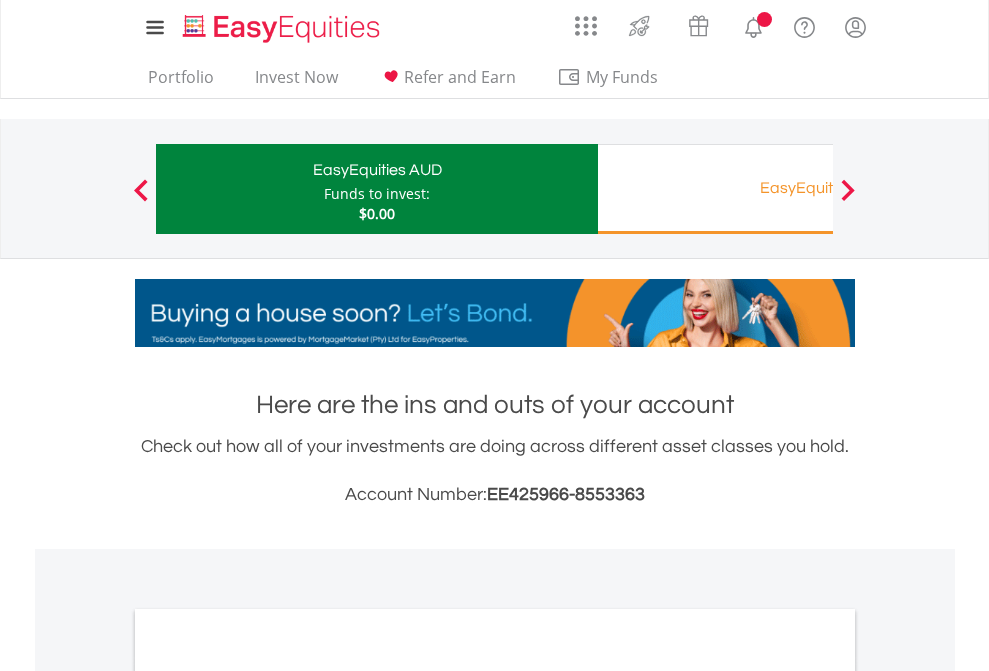 scroll, scrollTop: 0, scrollLeft: 0, axis: both 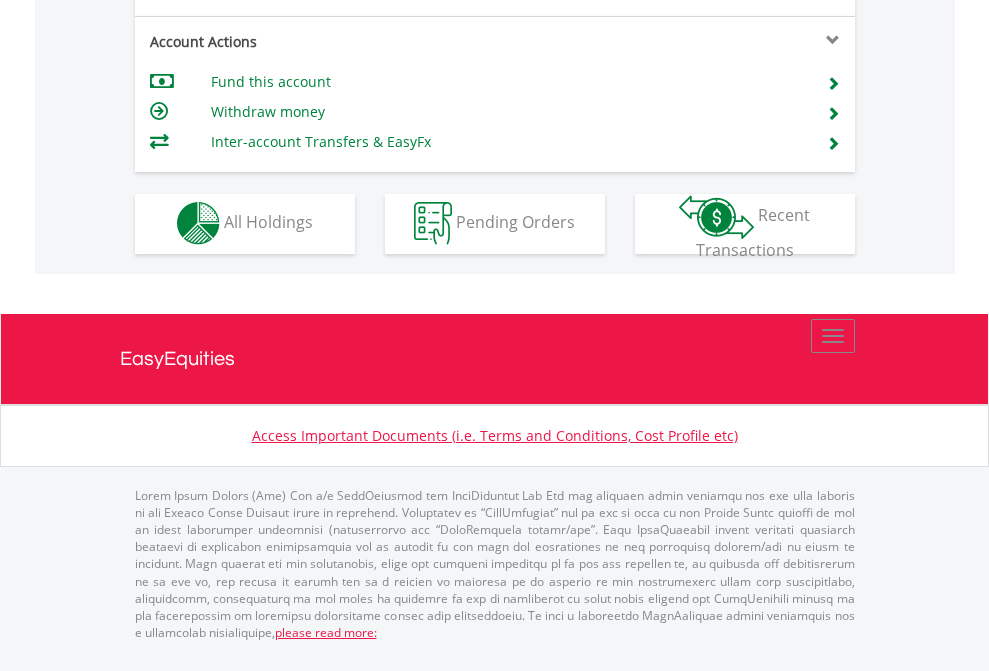 click on "Investment types" at bounding box center [706, -353] 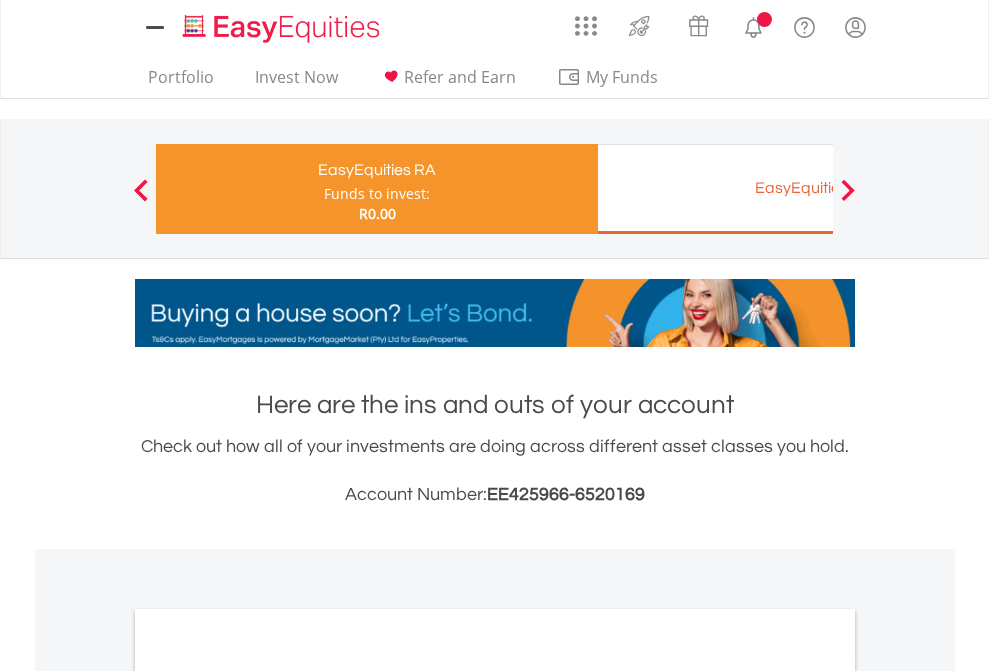 scroll, scrollTop: 0, scrollLeft: 0, axis: both 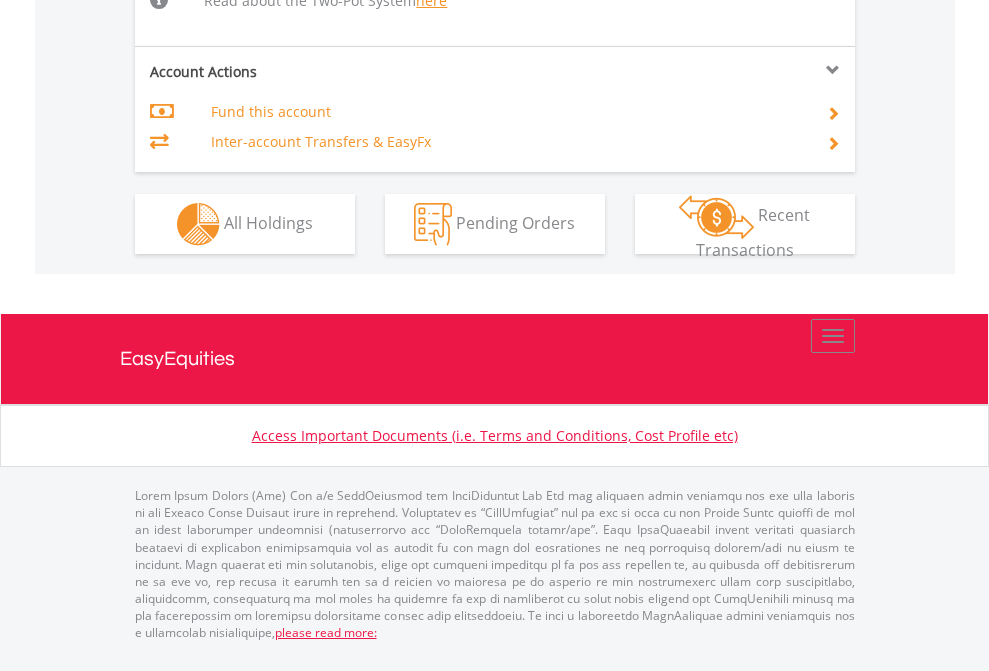 click on "Investment types" at bounding box center [706, -498] 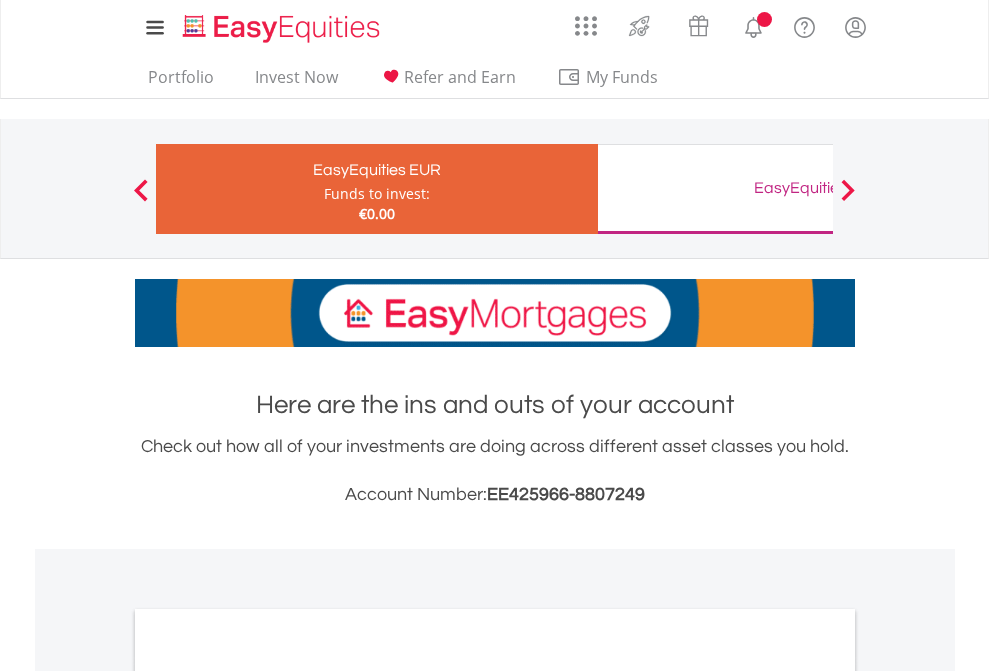 scroll, scrollTop: 0, scrollLeft: 0, axis: both 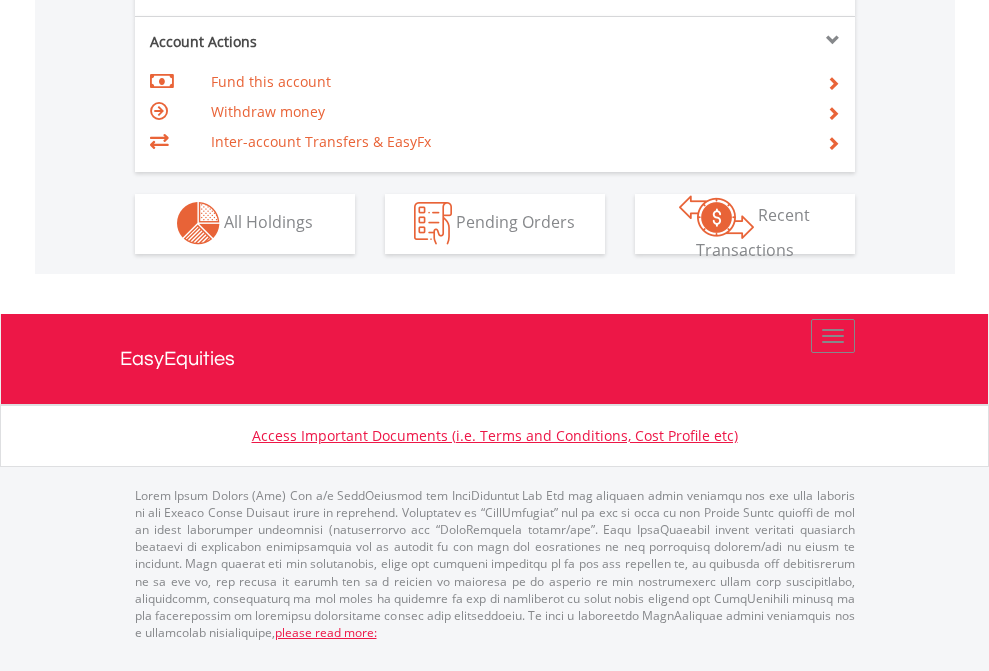 click on "Investment types" at bounding box center [706, -353] 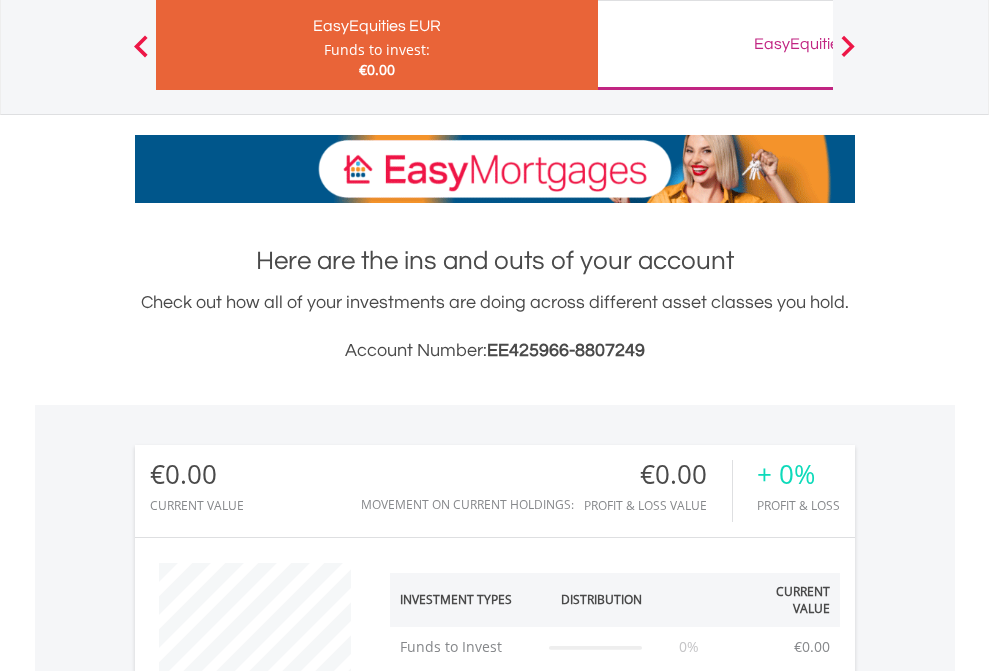 click on "EasyEquities GBP" at bounding box center [818, 44] 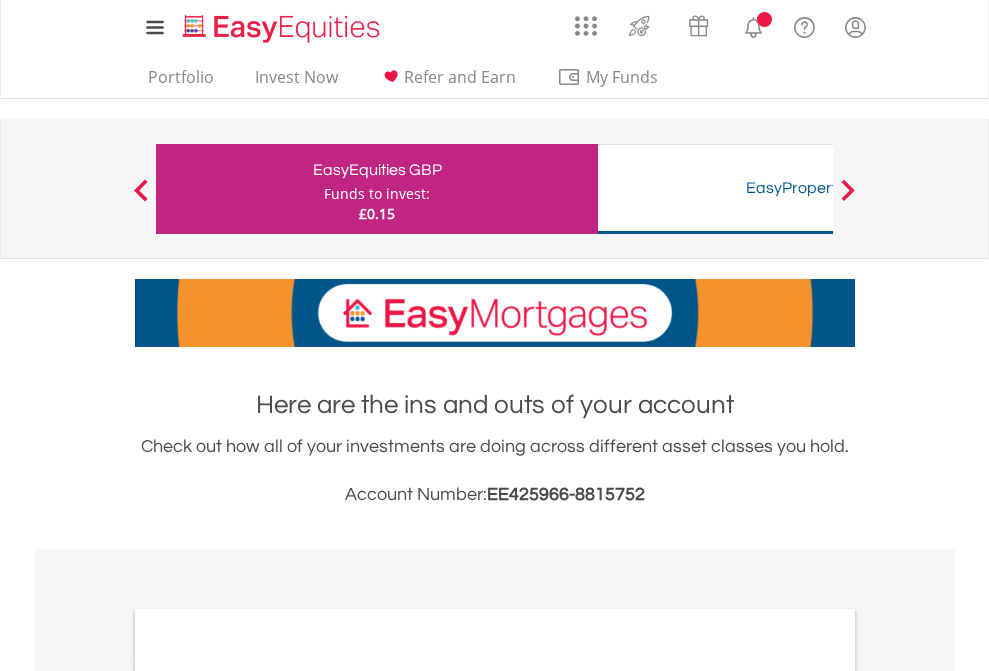 scroll, scrollTop: 0, scrollLeft: 0, axis: both 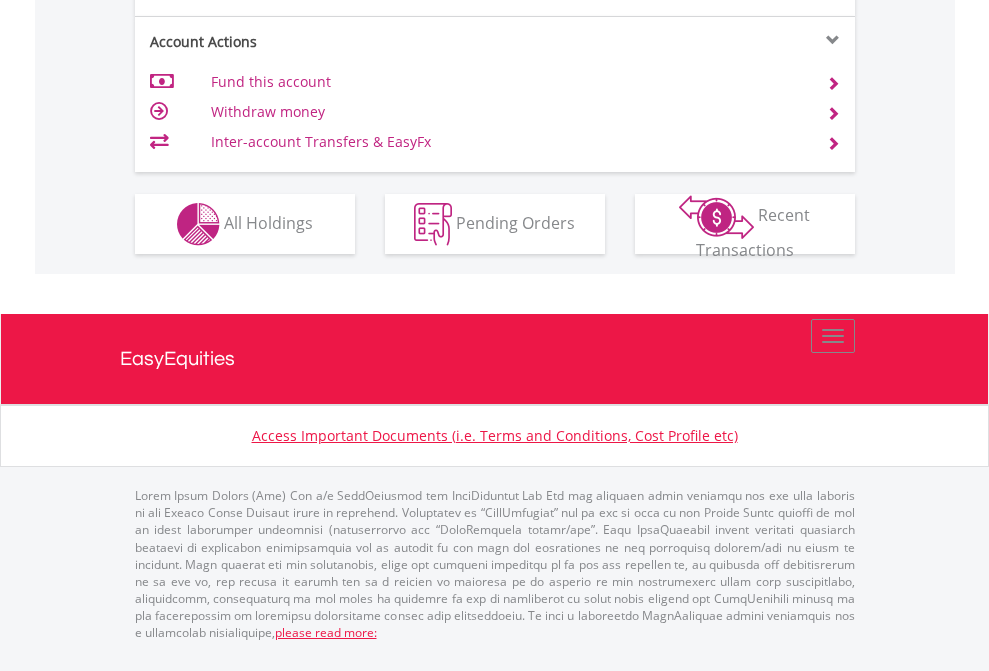 click on "Investment types" at bounding box center [706, -337] 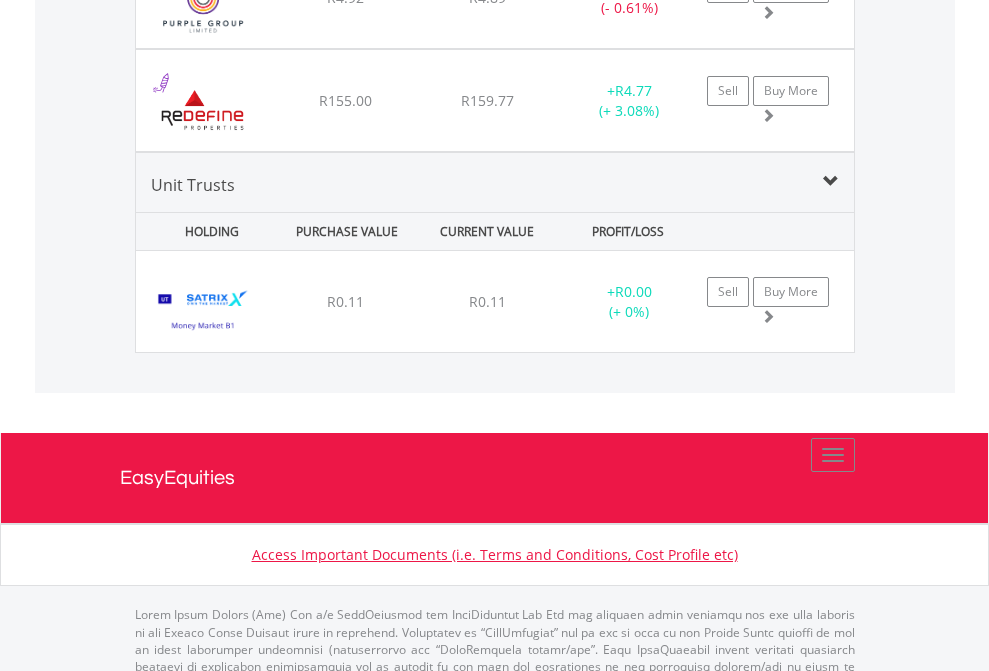 scroll, scrollTop: 2345, scrollLeft: 0, axis: vertical 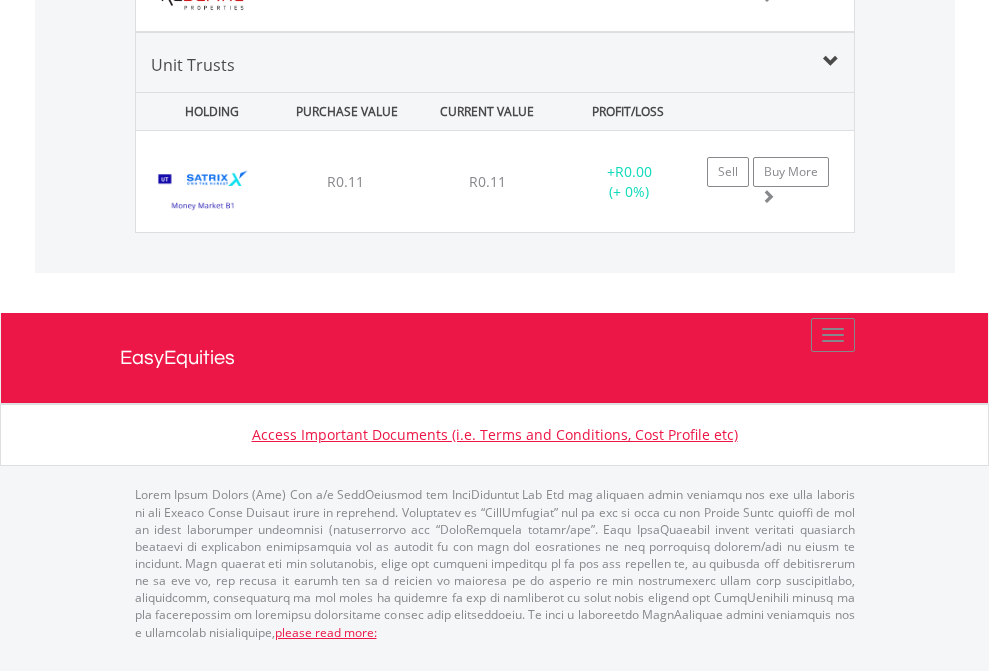 click on "EasyEquities USD" at bounding box center [818, -1865] 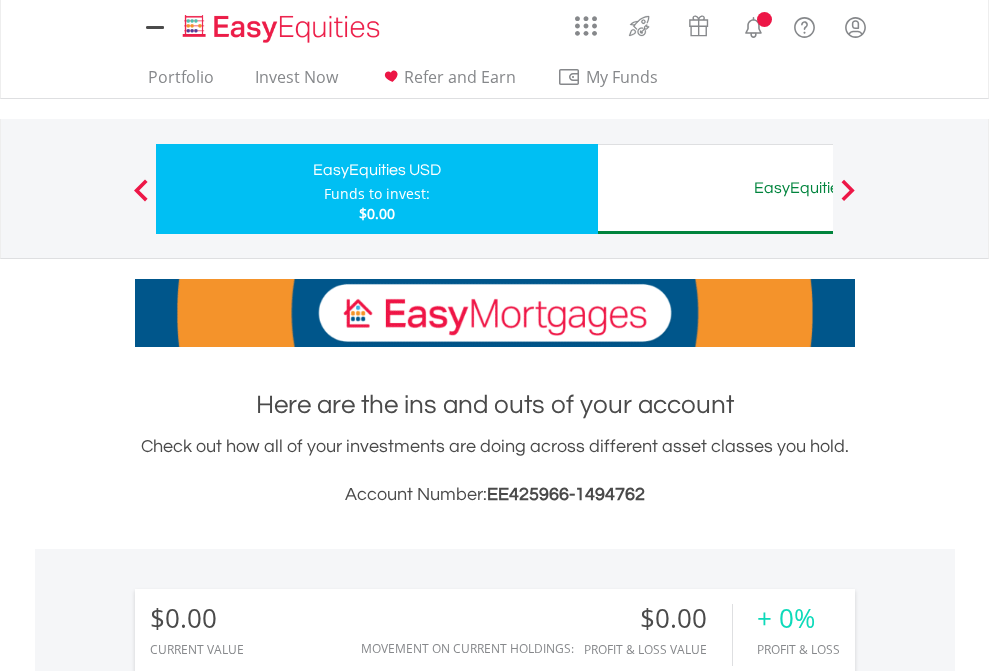 scroll, scrollTop: 1486, scrollLeft: 0, axis: vertical 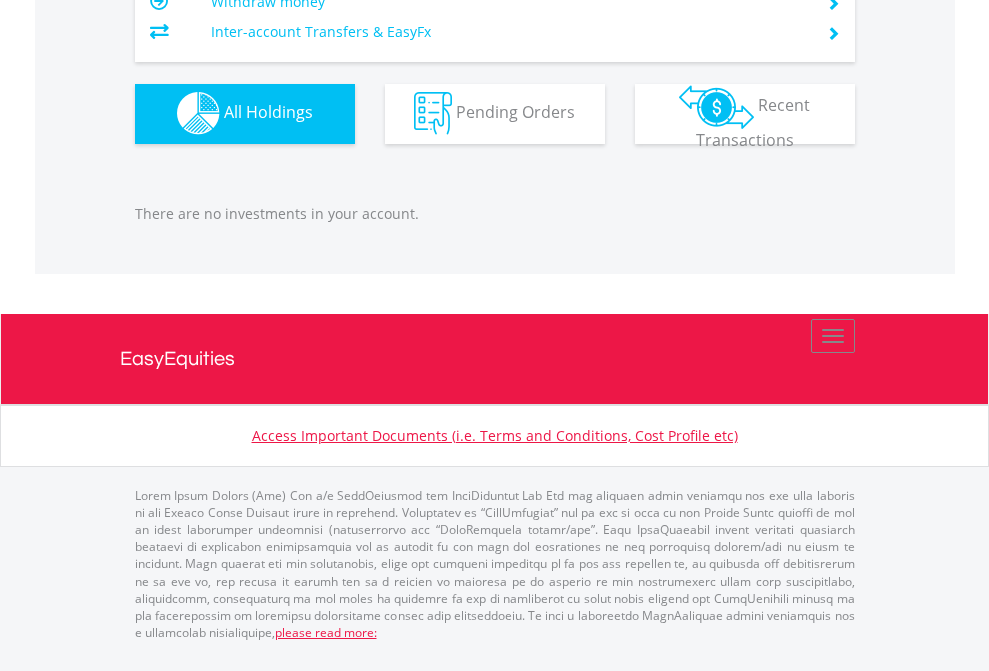 click on "EasyEquities AUD" at bounding box center (818, -1142) 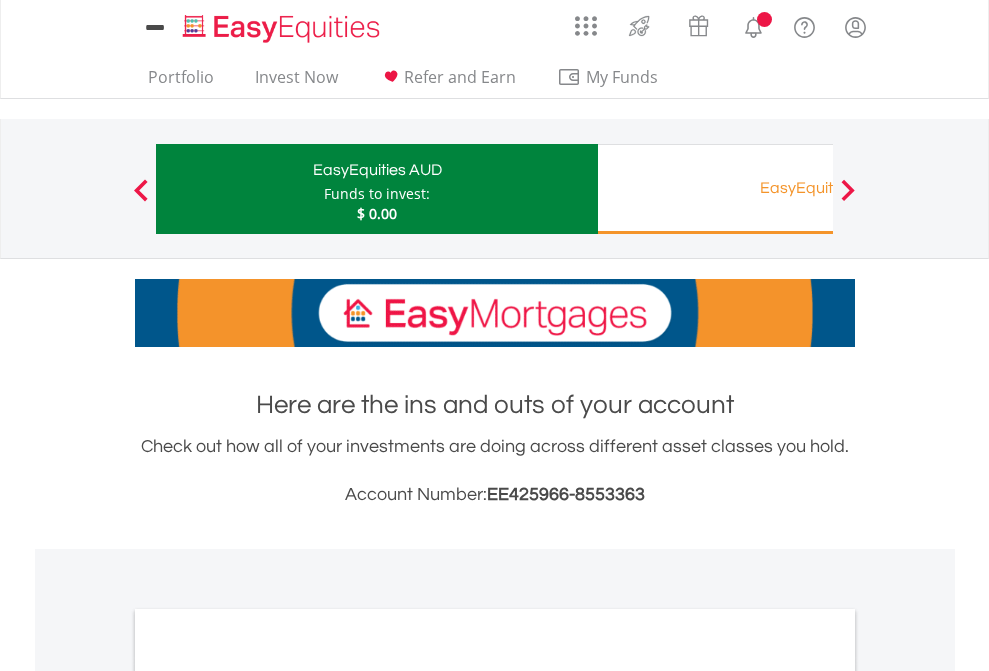 scroll, scrollTop: 0, scrollLeft: 0, axis: both 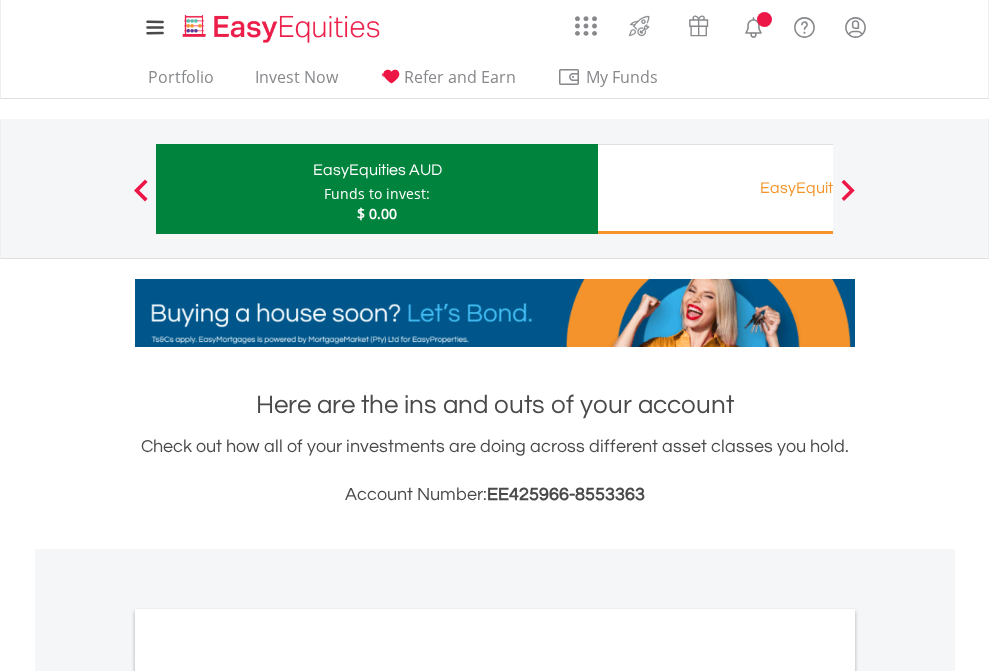 click on "All Holdings" at bounding box center (268, 1096) 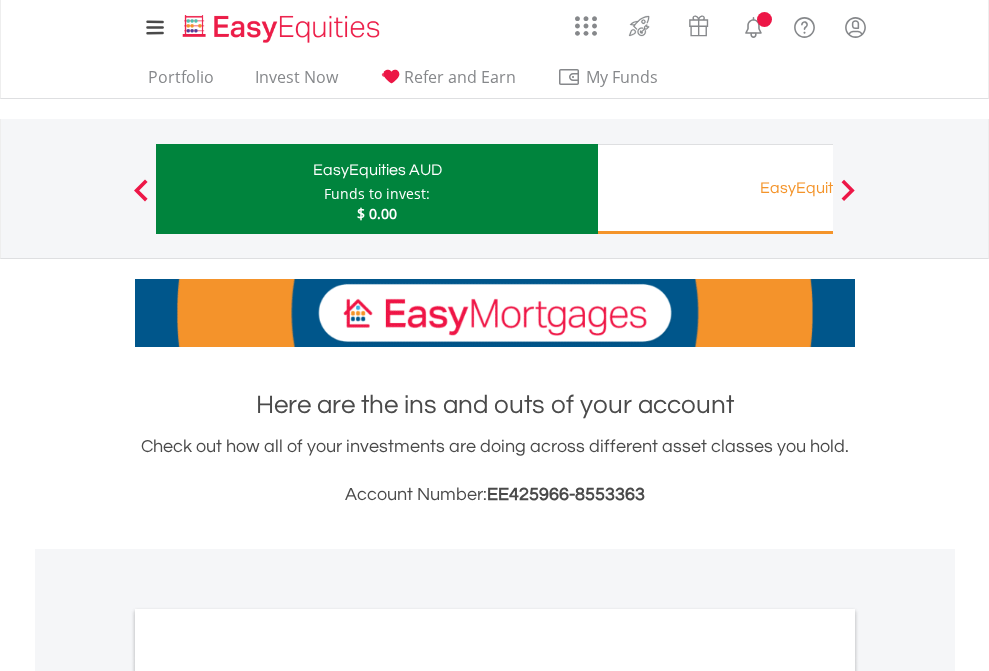 scroll, scrollTop: 1486, scrollLeft: 0, axis: vertical 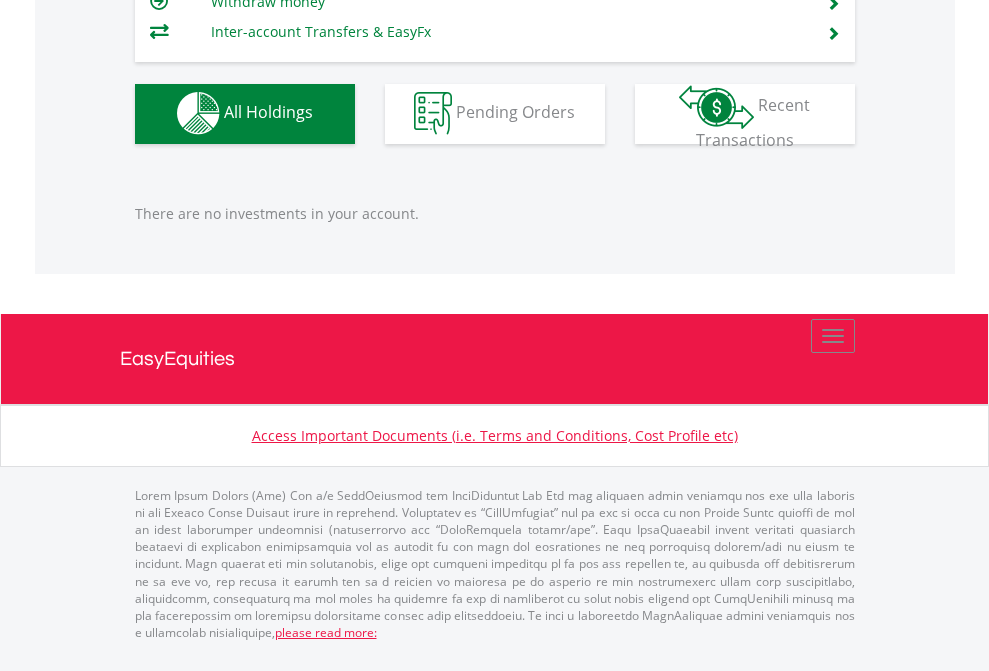 click on "EasyEquities RA" at bounding box center (818, -1142) 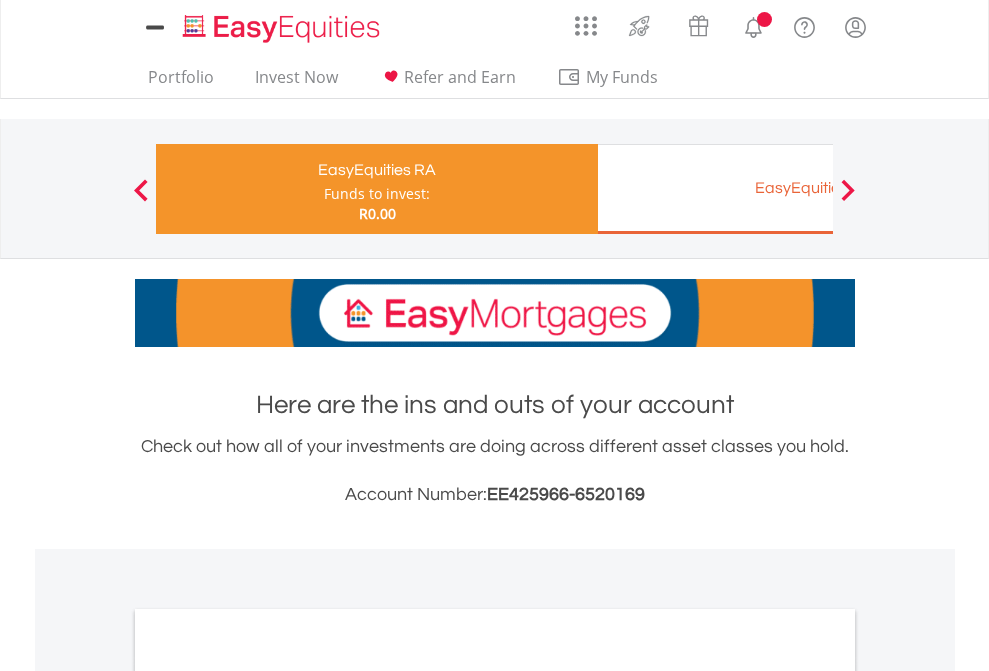 scroll, scrollTop: 0, scrollLeft: 0, axis: both 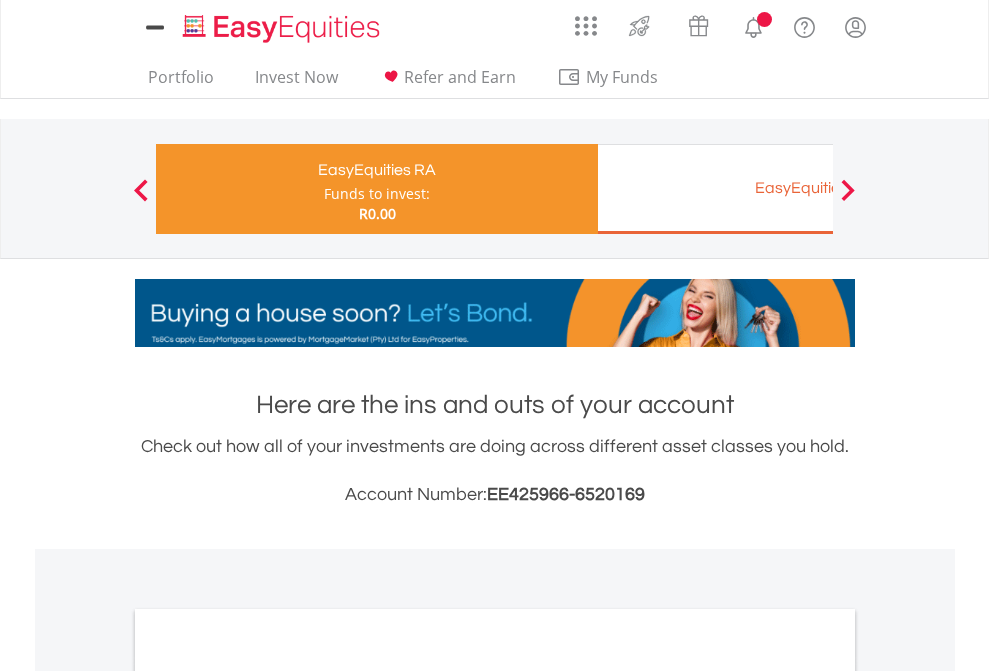 click on "All Holdings" at bounding box center [268, 1066] 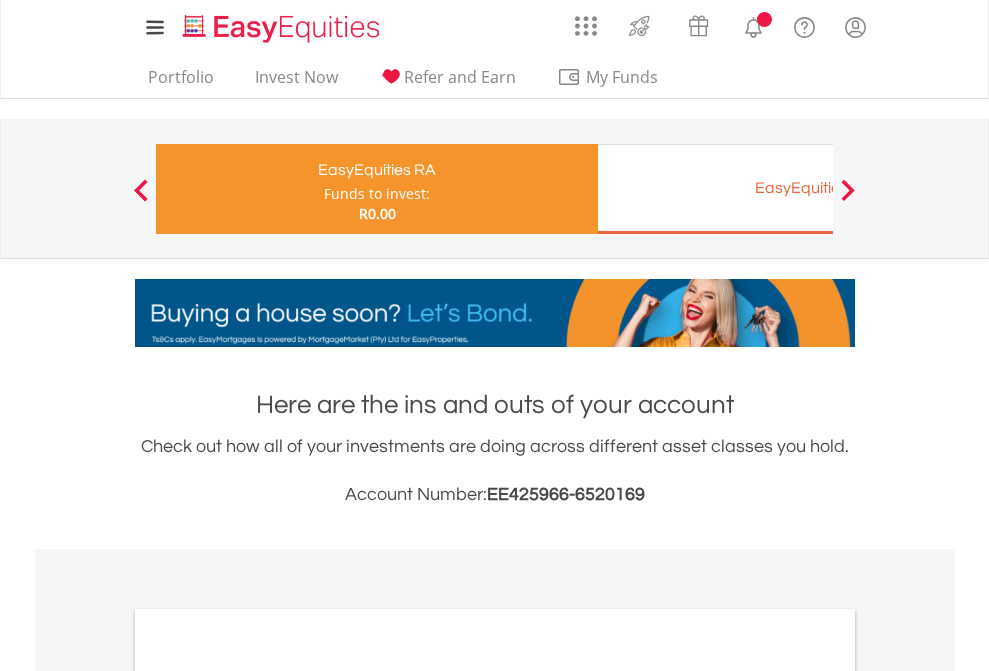 scroll, scrollTop: 1260, scrollLeft: 0, axis: vertical 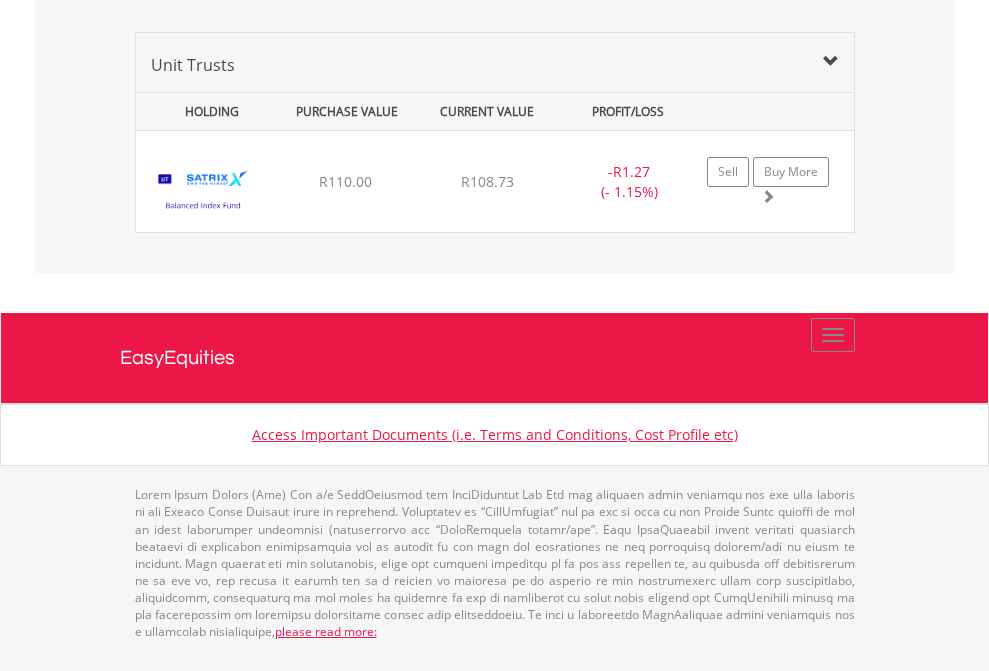 click on "EasyEquities EUR" at bounding box center [818, -1499] 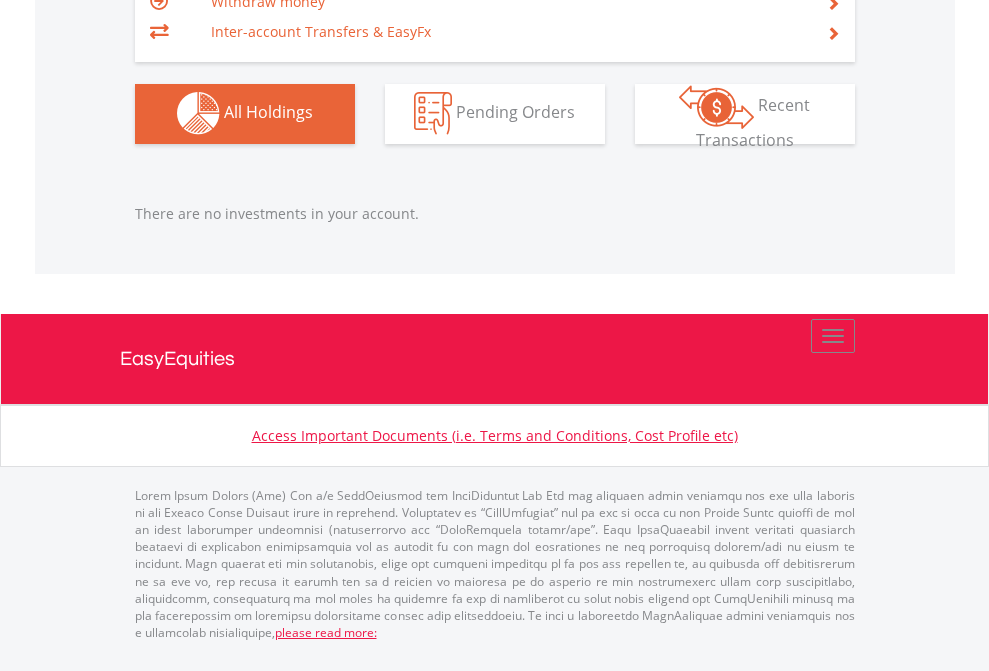scroll, scrollTop: 1980, scrollLeft: 0, axis: vertical 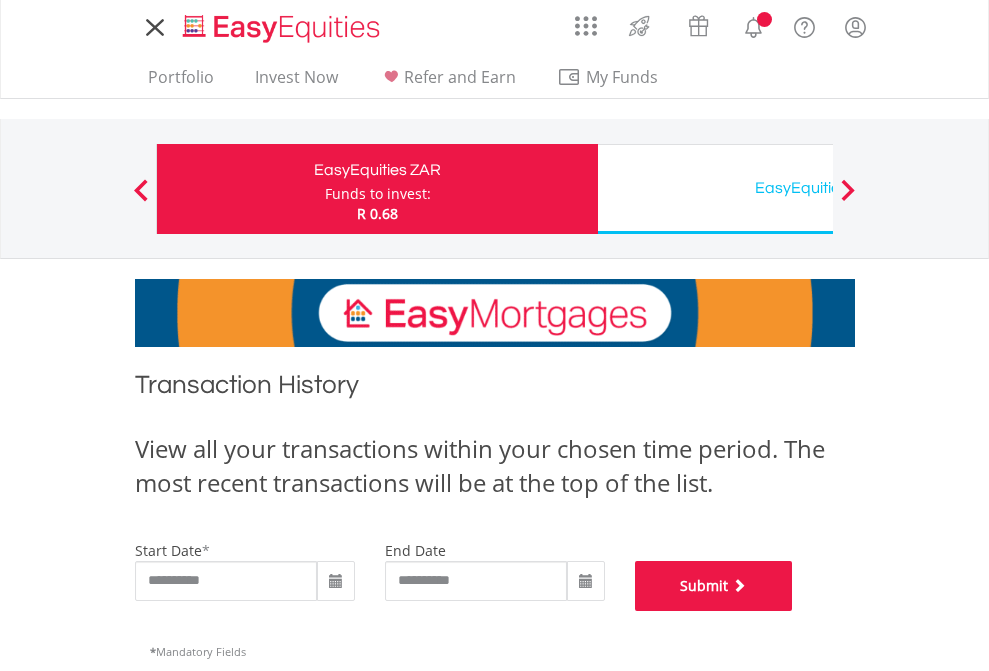 click on "Submit" at bounding box center (714, 586) 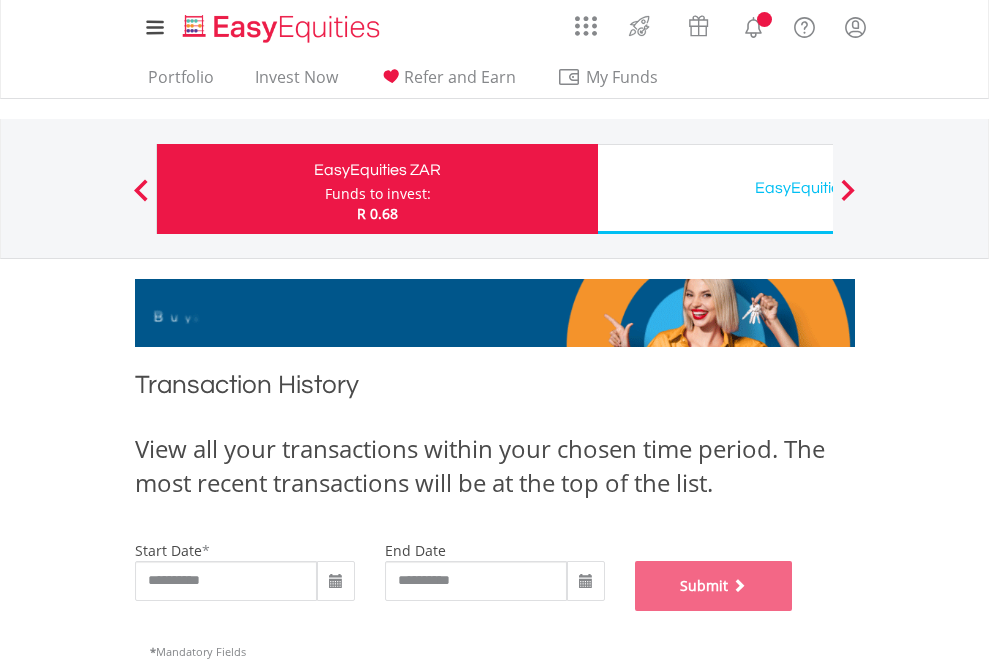 scroll, scrollTop: 811, scrollLeft: 0, axis: vertical 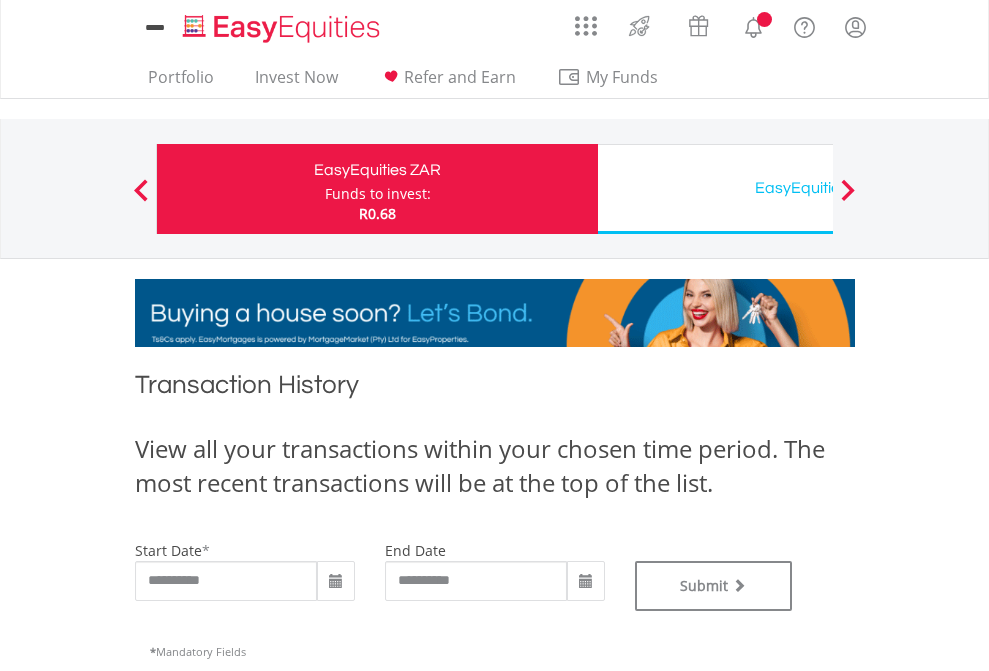 click on "EasyEquities USD" at bounding box center [818, 188] 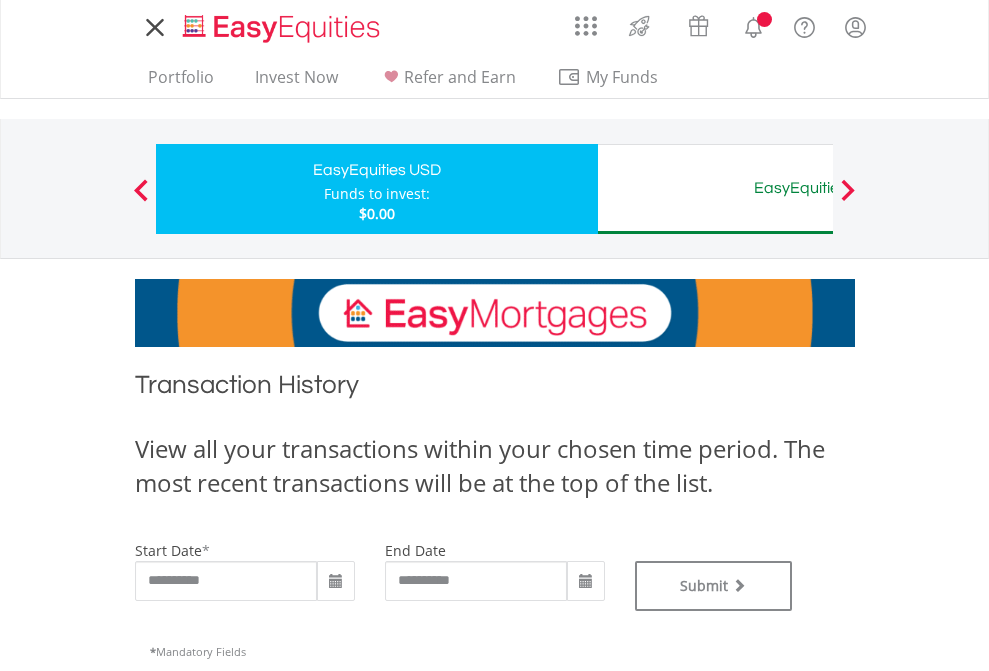 scroll, scrollTop: 0, scrollLeft: 0, axis: both 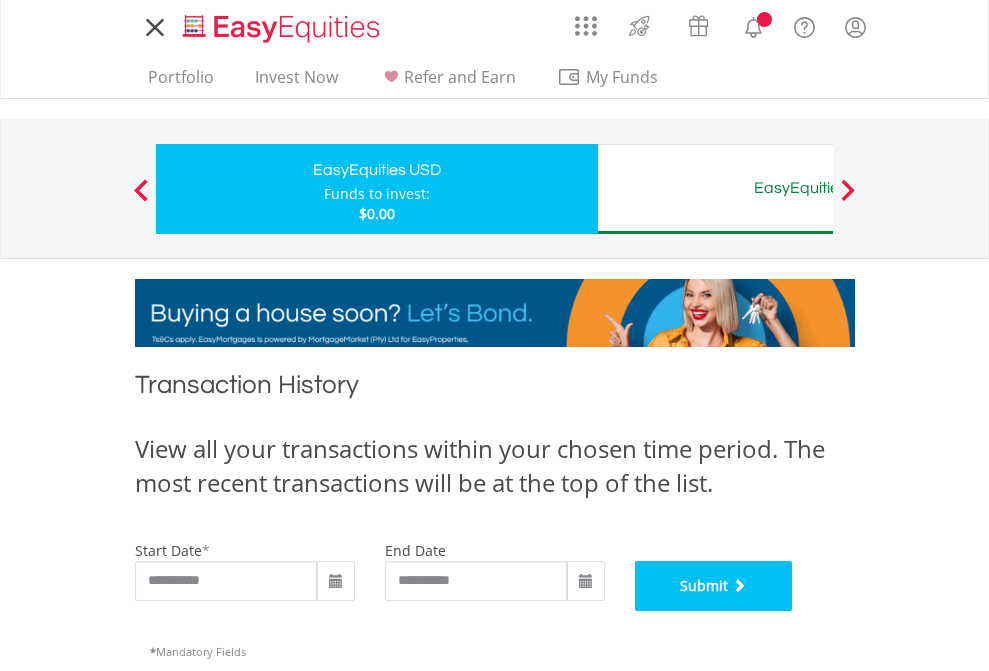 click on "Submit" at bounding box center [714, 586] 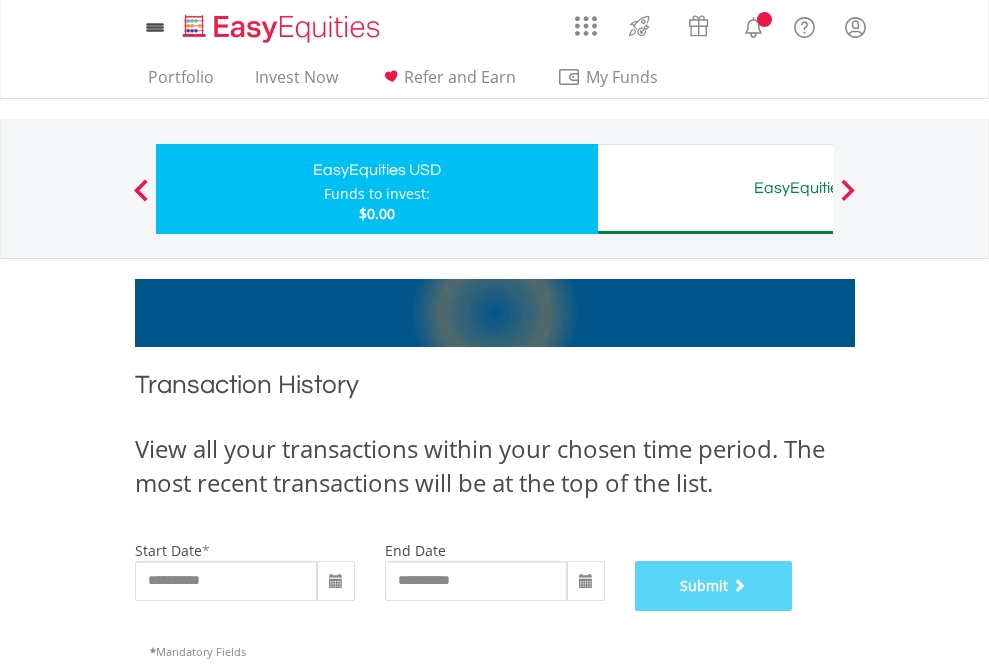 scroll, scrollTop: 811, scrollLeft: 0, axis: vertical 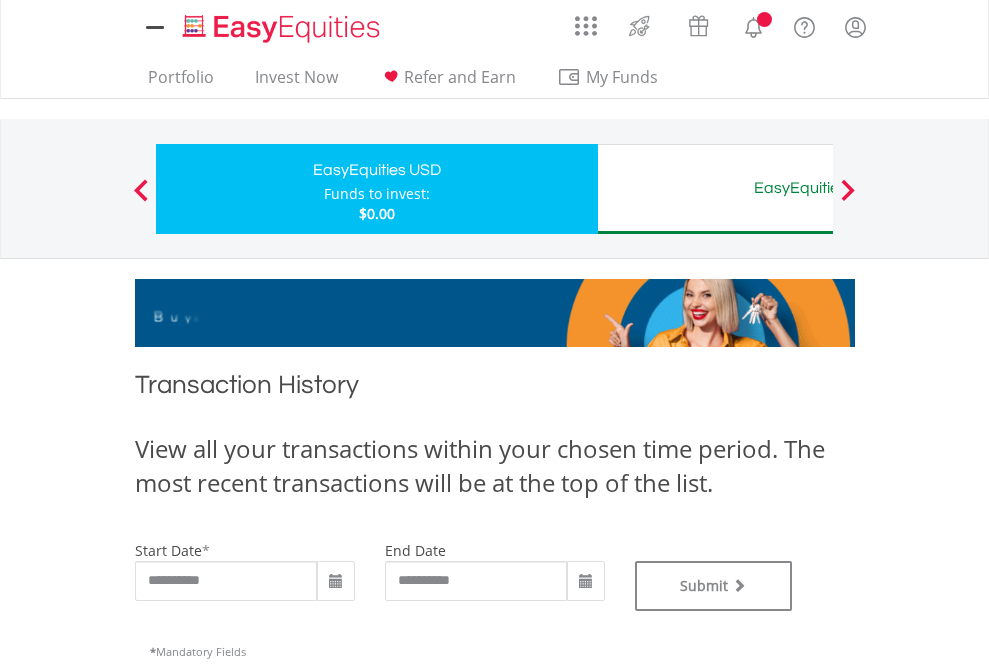 click on "EasyEquities AUD" at bounding box center [818, 188] 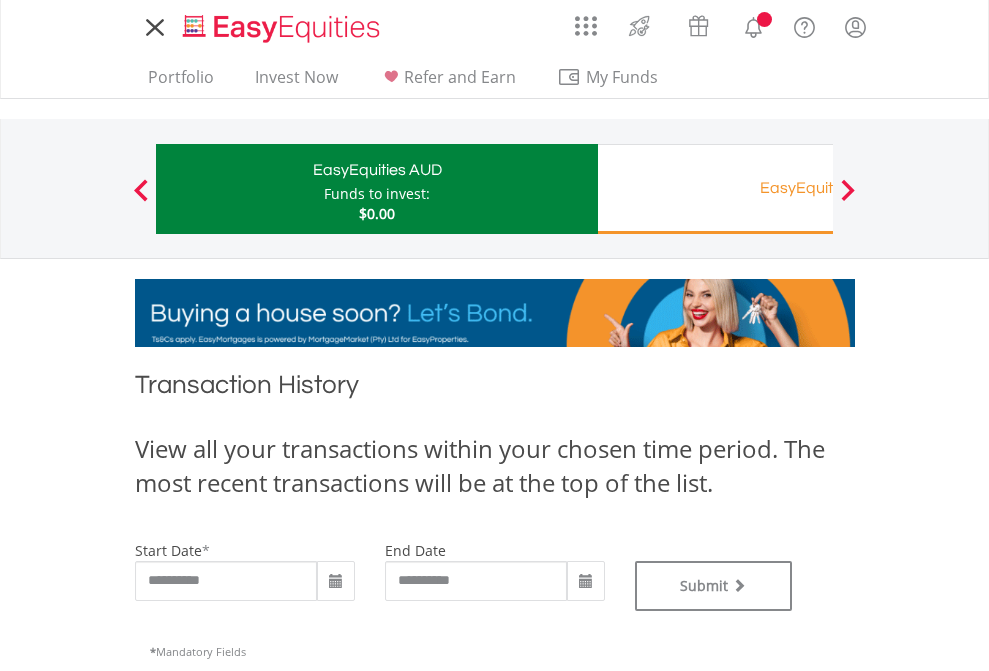 scroll, scrollTop: 0, scrollLeft: 0, axis: both 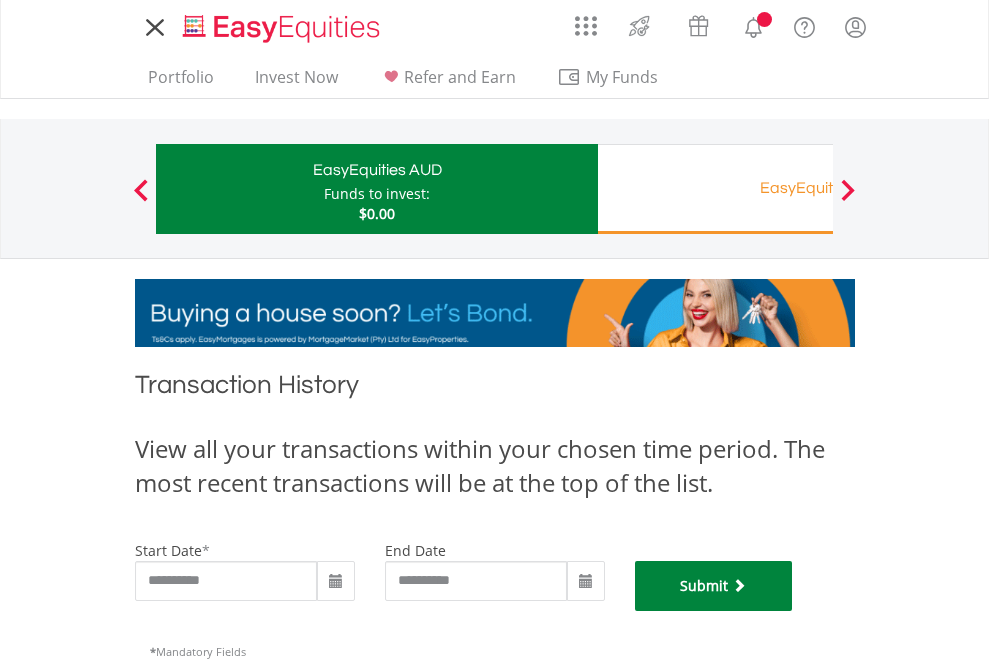 click on "Submit" at bounding box center [714, 586] 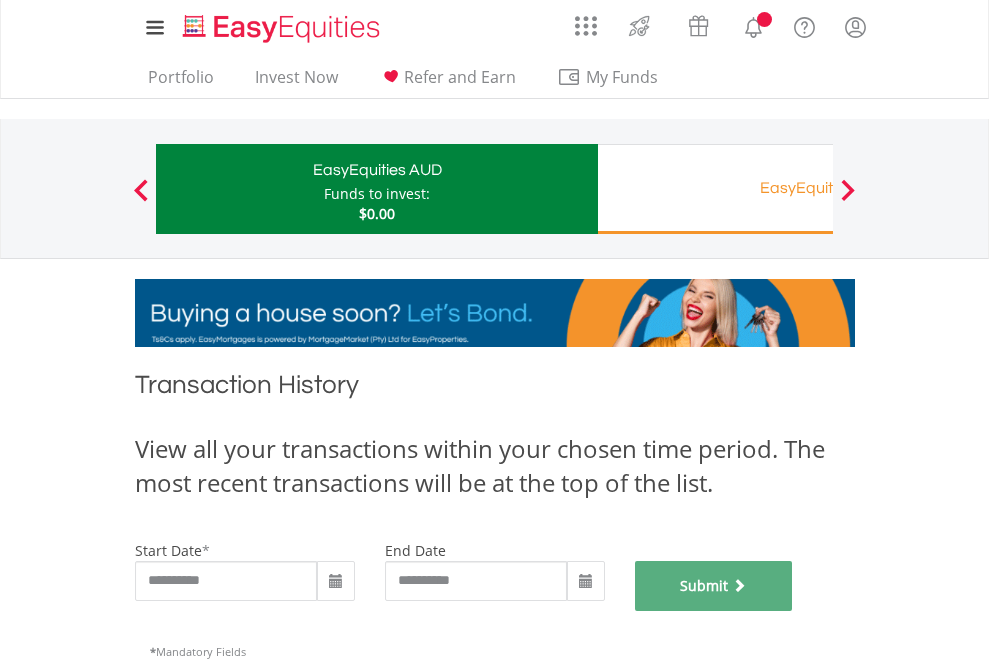 scroll, scrollTop: 811, scrollLeft: 0, axis: vertical 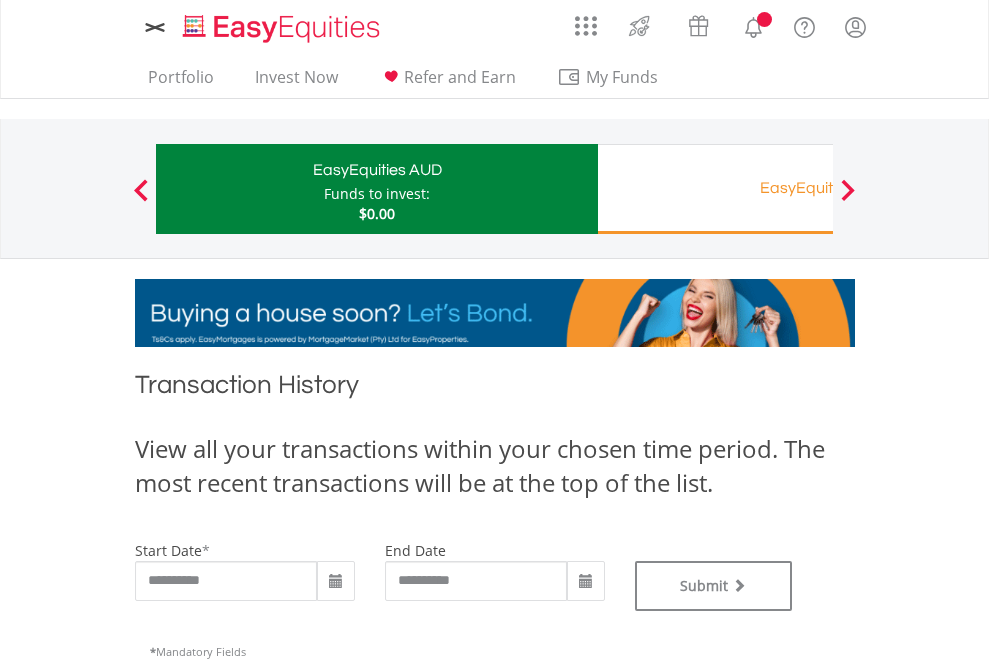 click on "EasyEquities RA" at bounding box center (818, 188) 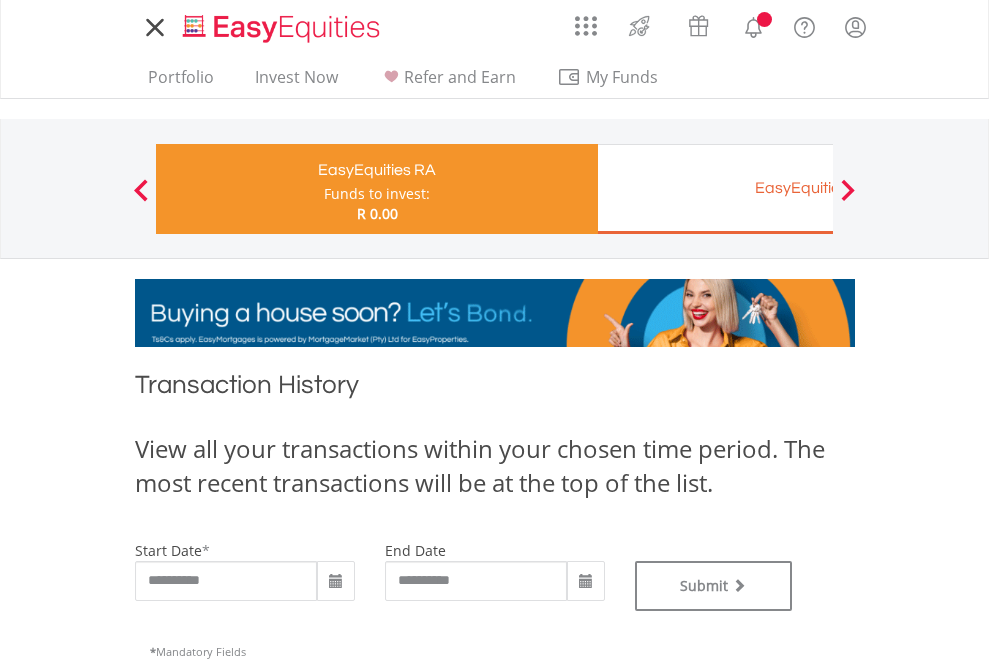 scroll, scrollTop: 0, scrollLeft: 0, axis: both 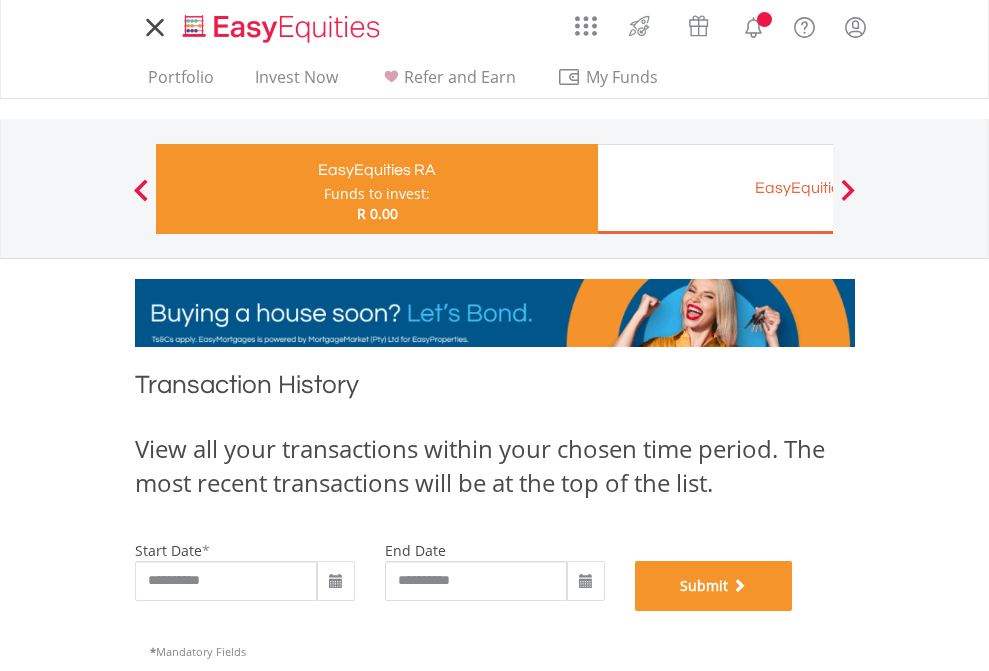 click on "Submit" at bounding box center [714, 586] 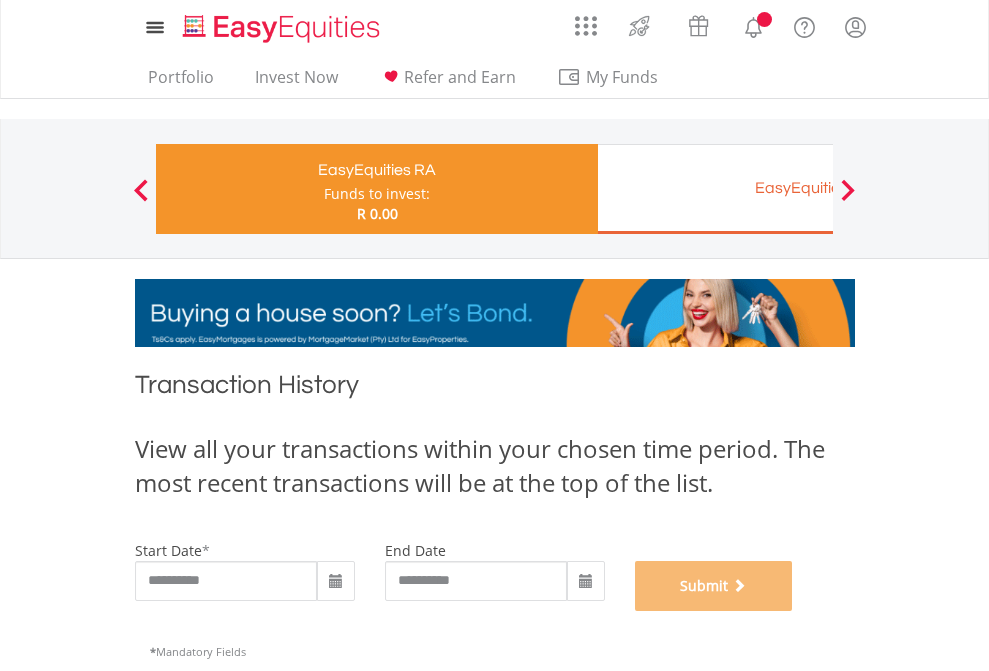 scroll, scrollTop: 811, scrollLeft: 0, axis: vertical 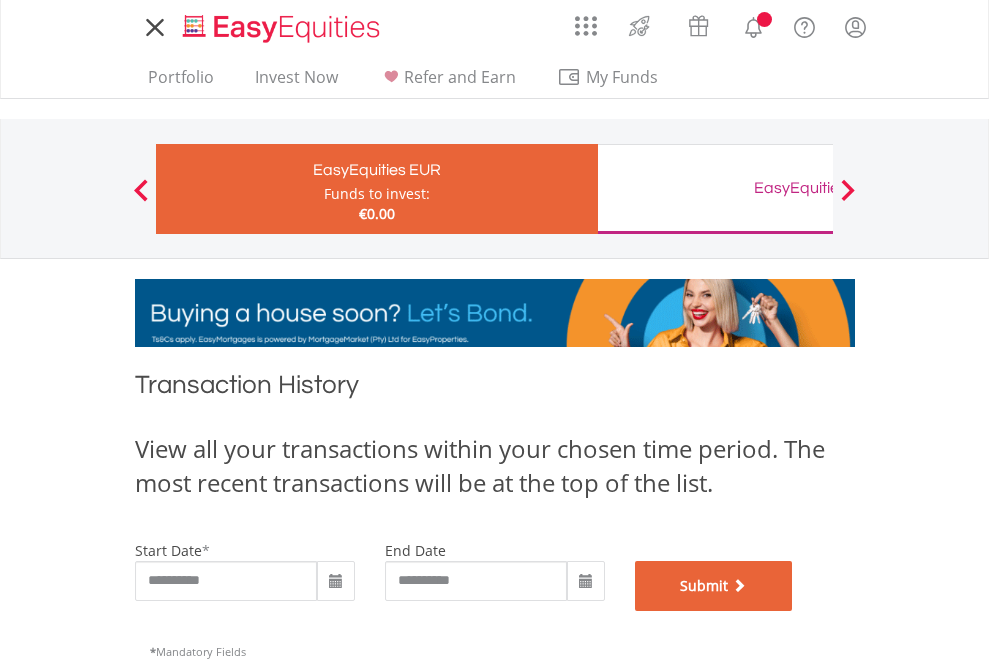 click on "Submit" at bounding box center (714, 586) 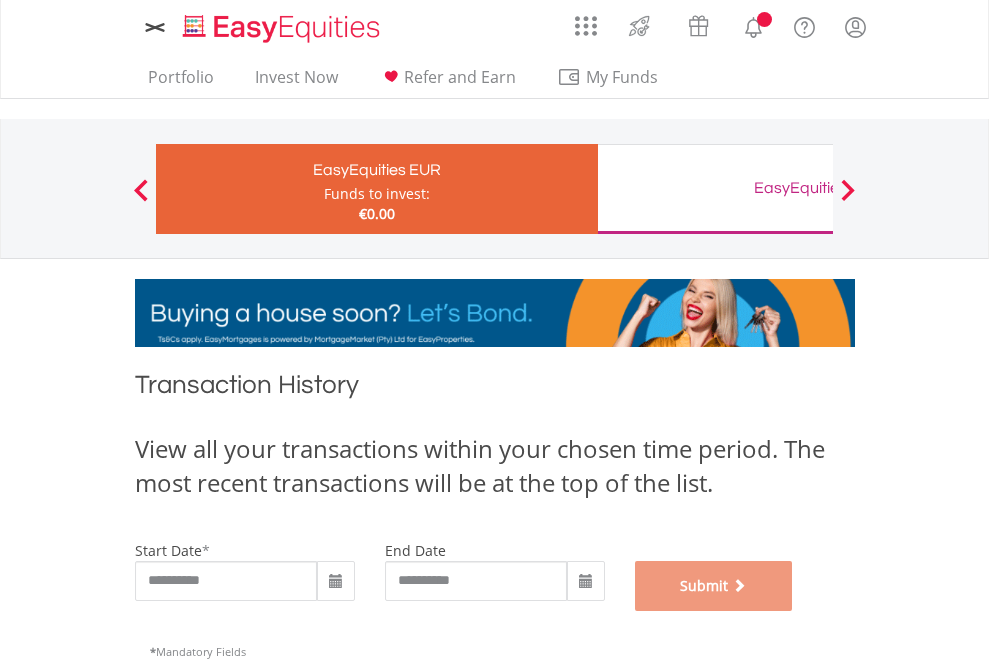 scroll, scrollTop: 811, scrollLeft: 0, axis: vertical 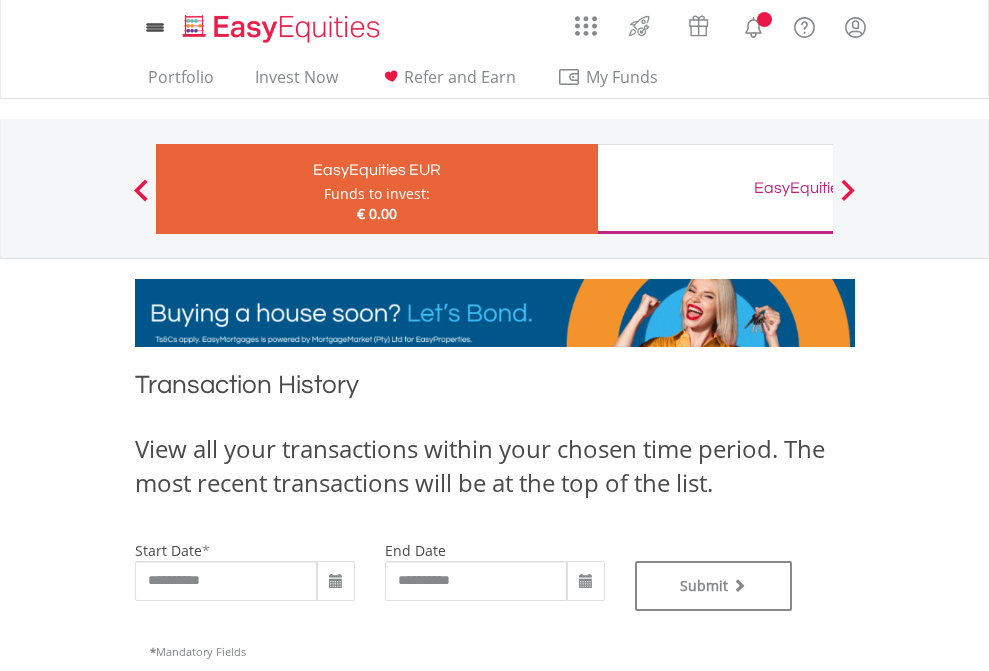 click on "EasyEquities GBP" at bounding box center [818, 188] 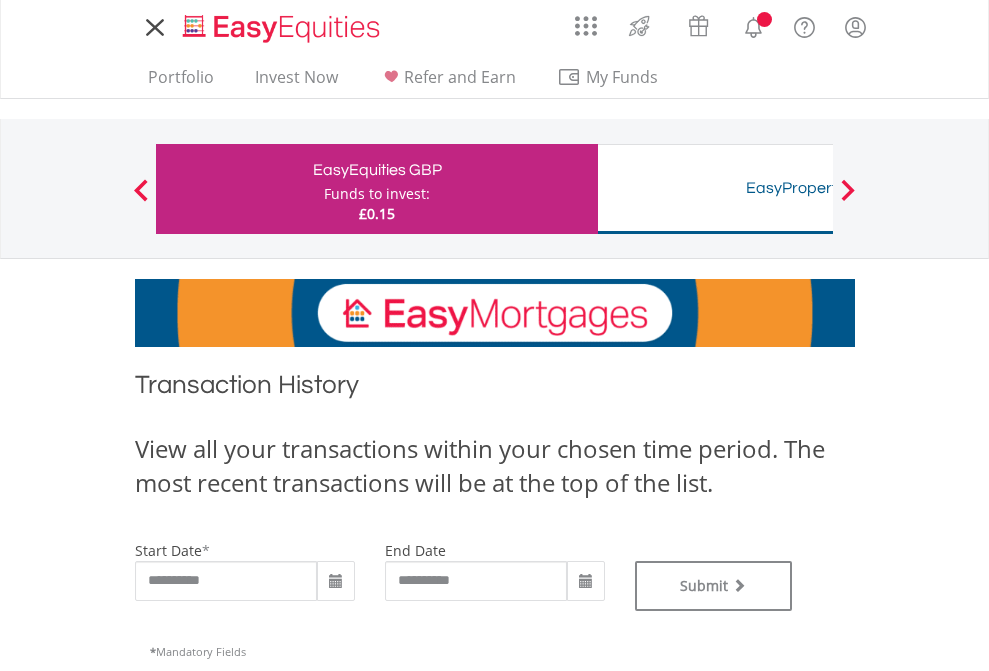 scroll, scrollTop: 0, scrollLeft: 0, axis: both 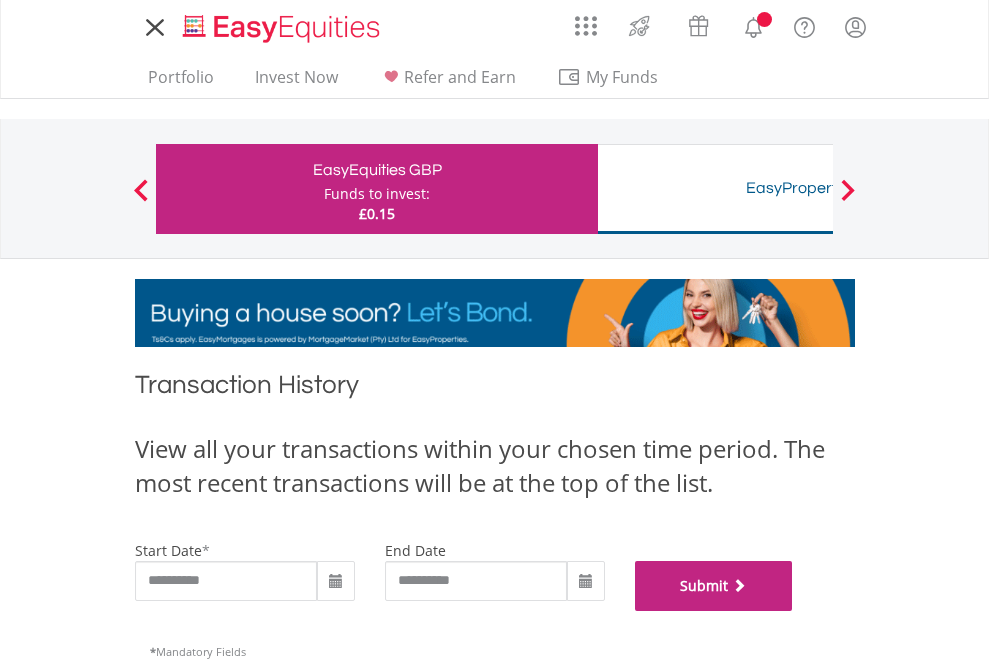 click on "Submit" at bounding box center (714, 586) 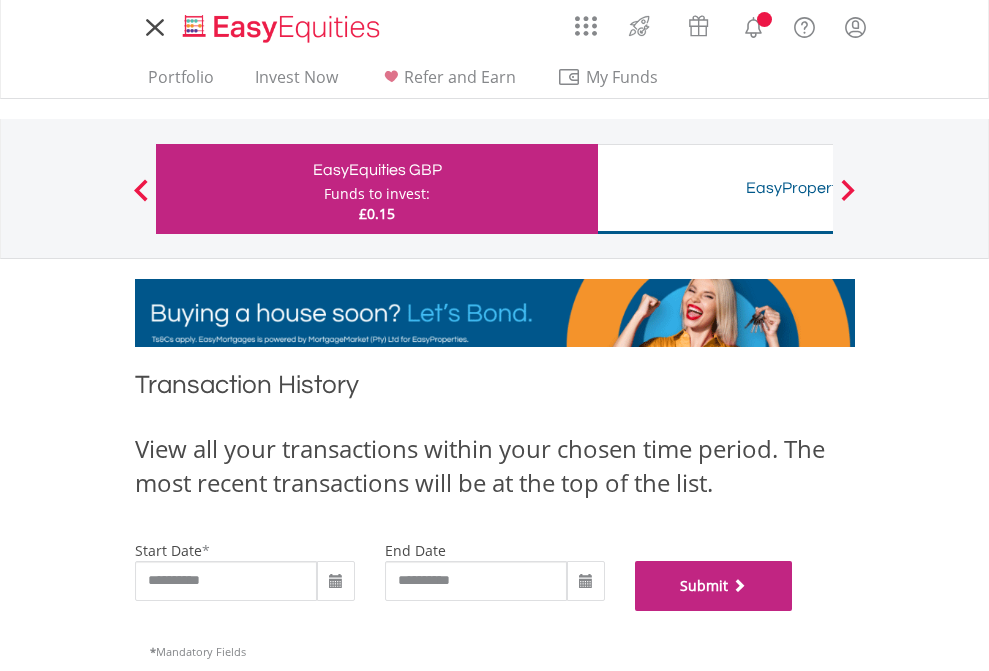 scroll, scrollTop: 811, scrollLeft: 0, axis: vertical 